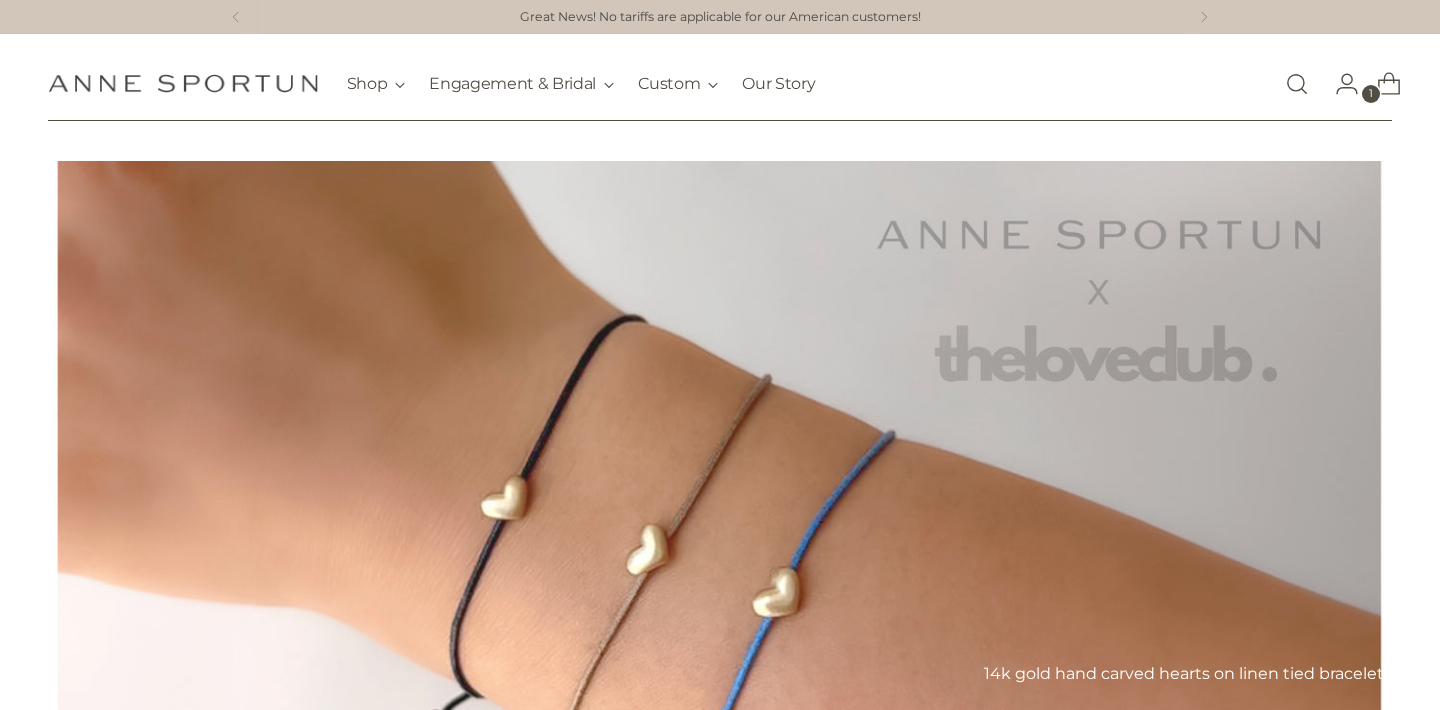 scroll, scrollTop: 0, scrollLeft: 0, axis: both 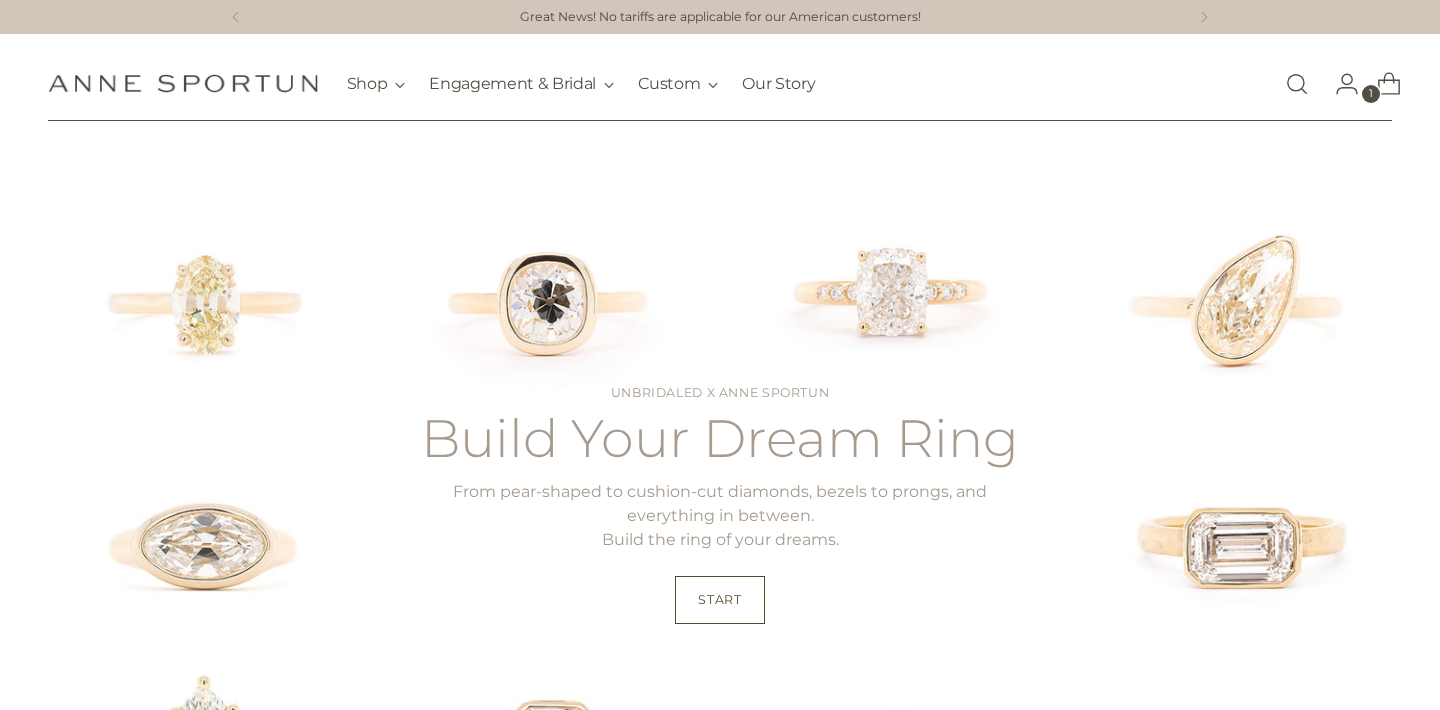 click at bounding box center [1297, 84] 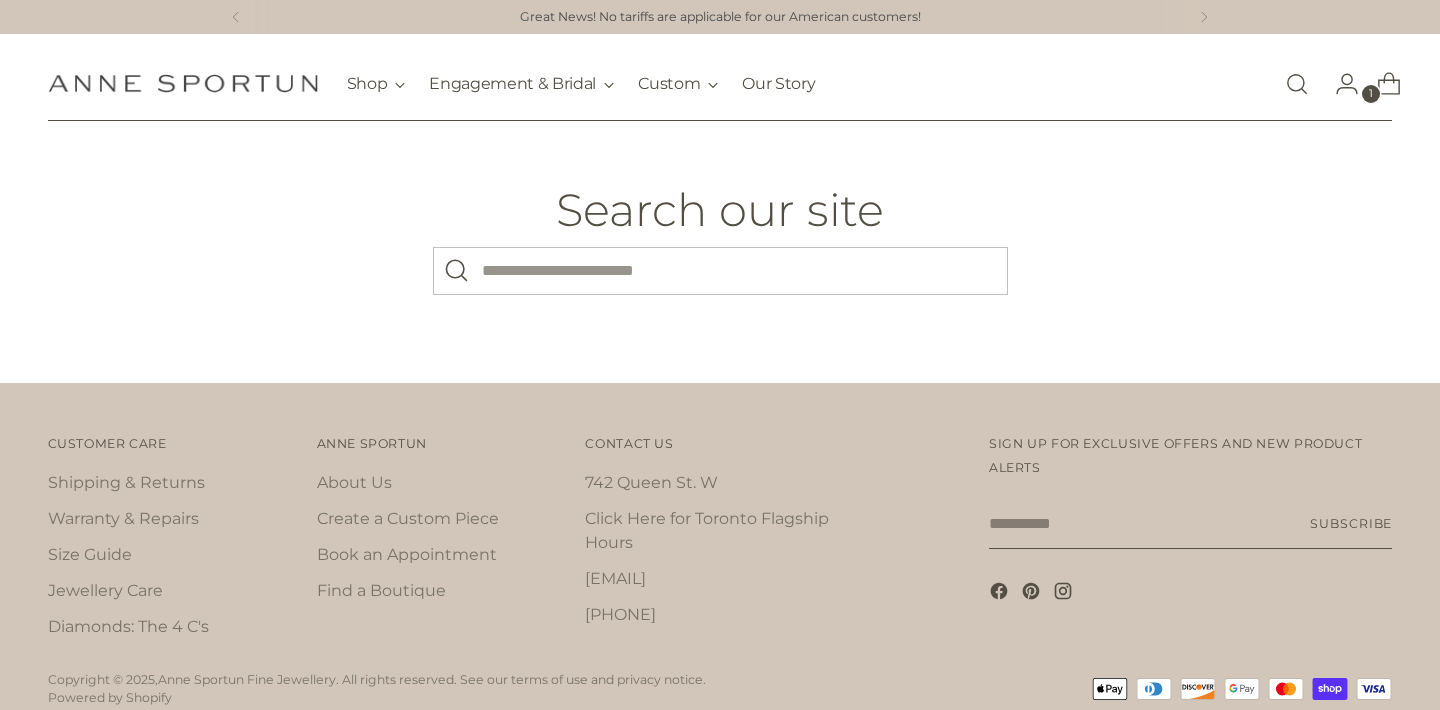 scroll, scrollTop: 0, scrollLeft: 0, axis: both 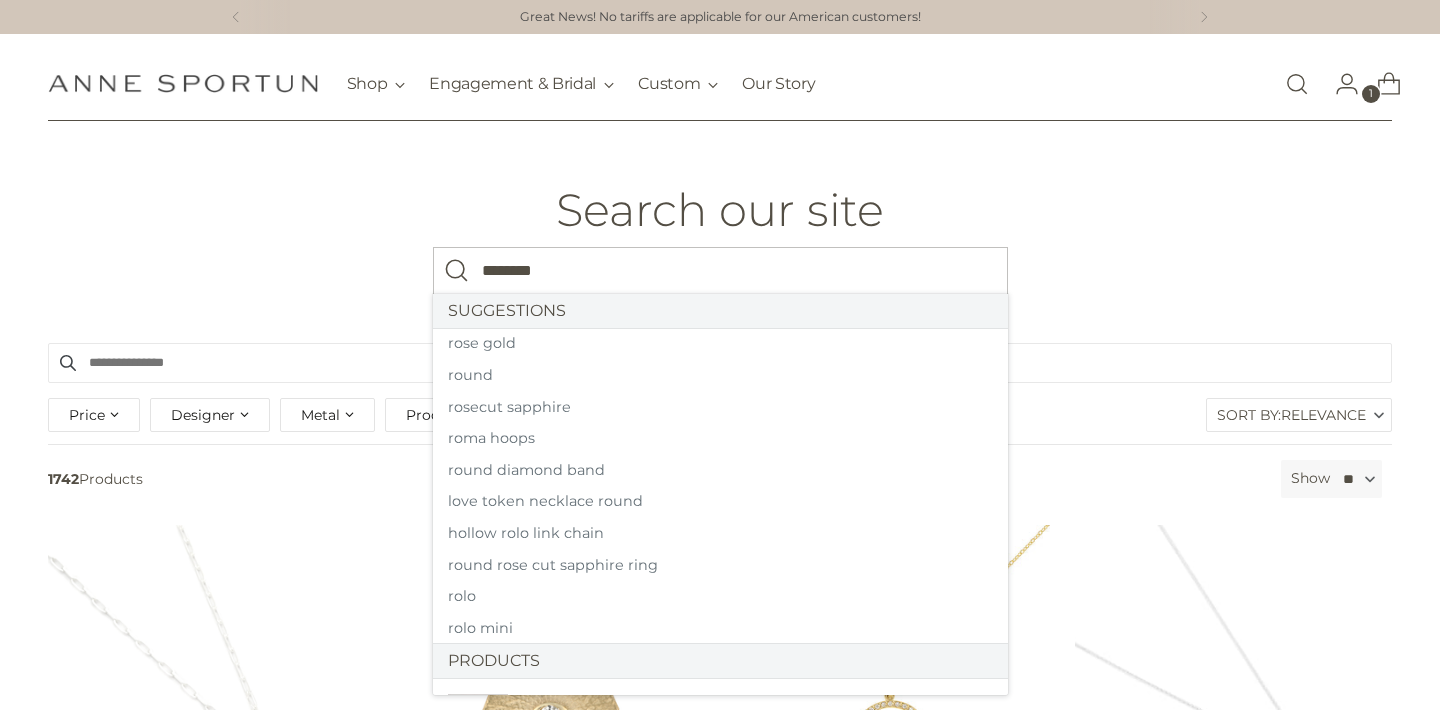 type on "*********" 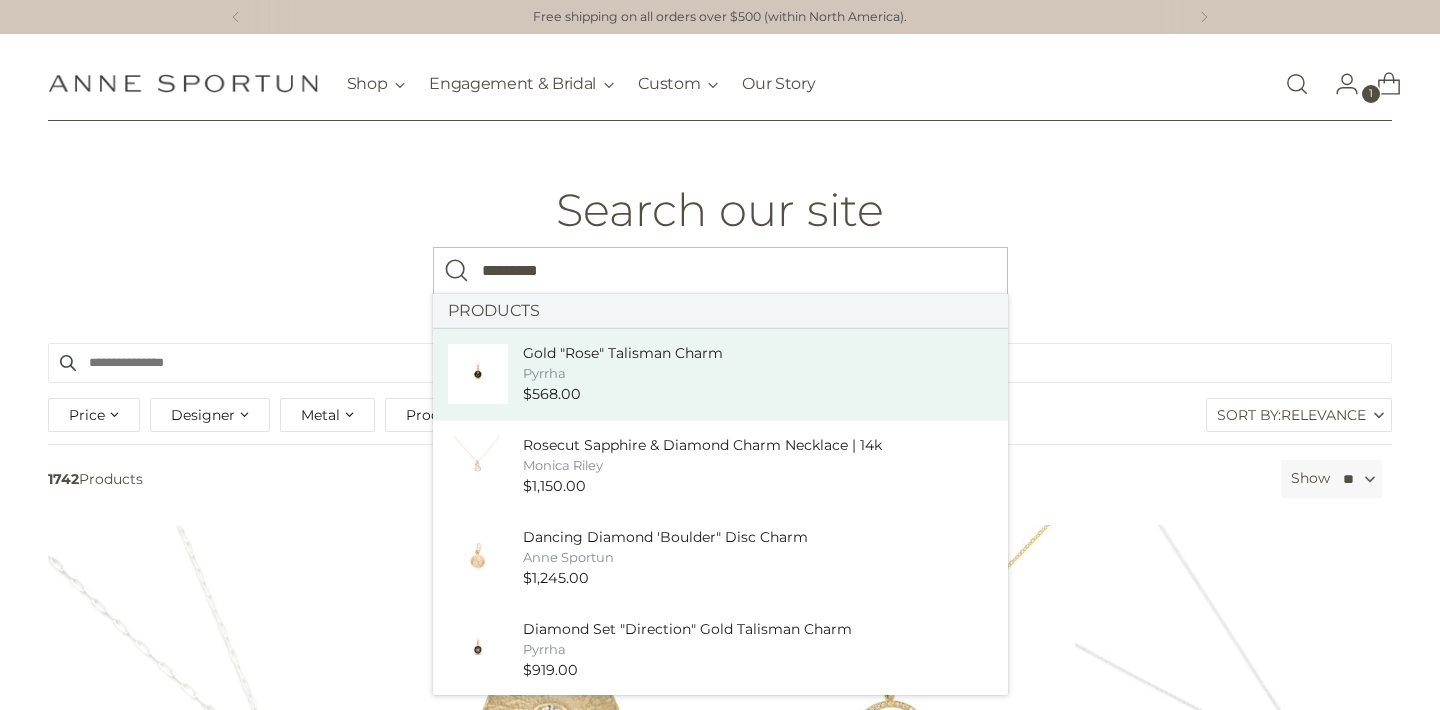 click on "Gold "Rose" Talisman Charm" at bounding box center [623, 353] 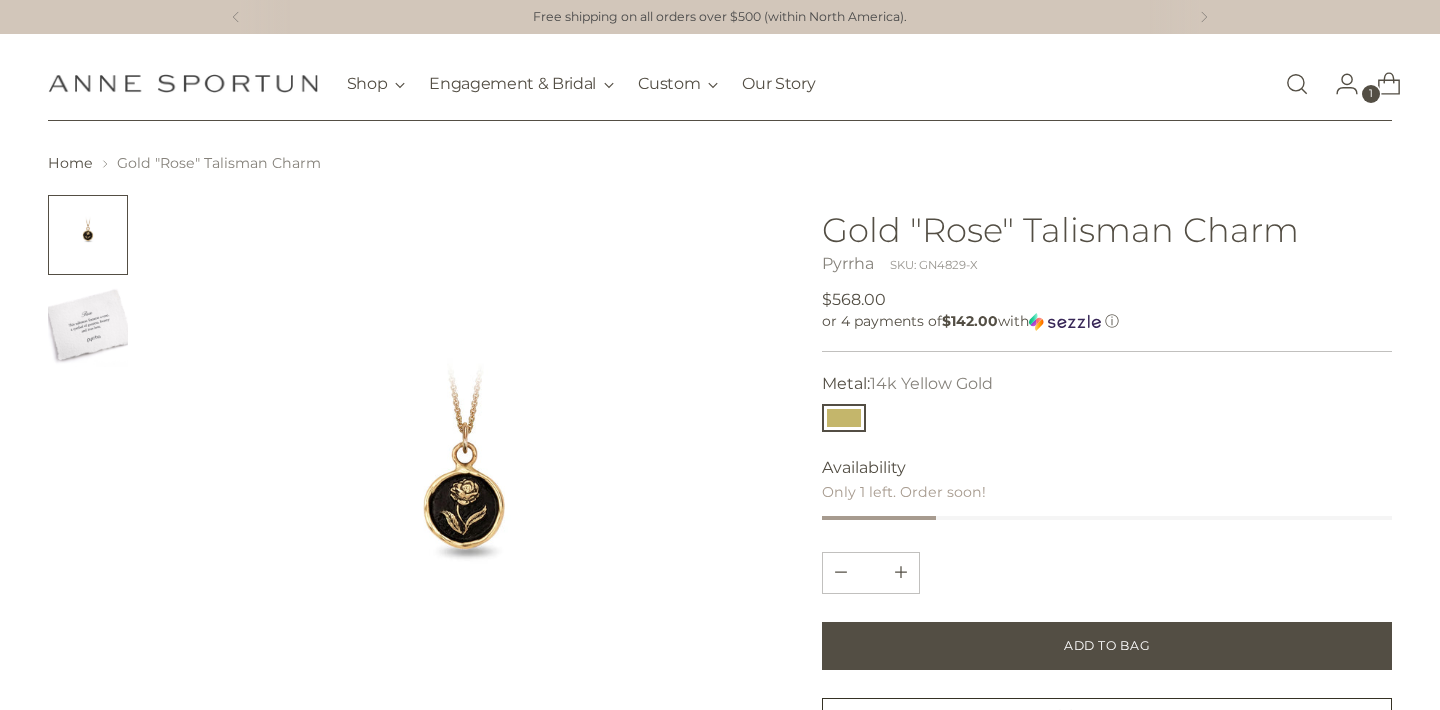 scroll, scrollTop: 0, scrollLeft: 0, axis: both 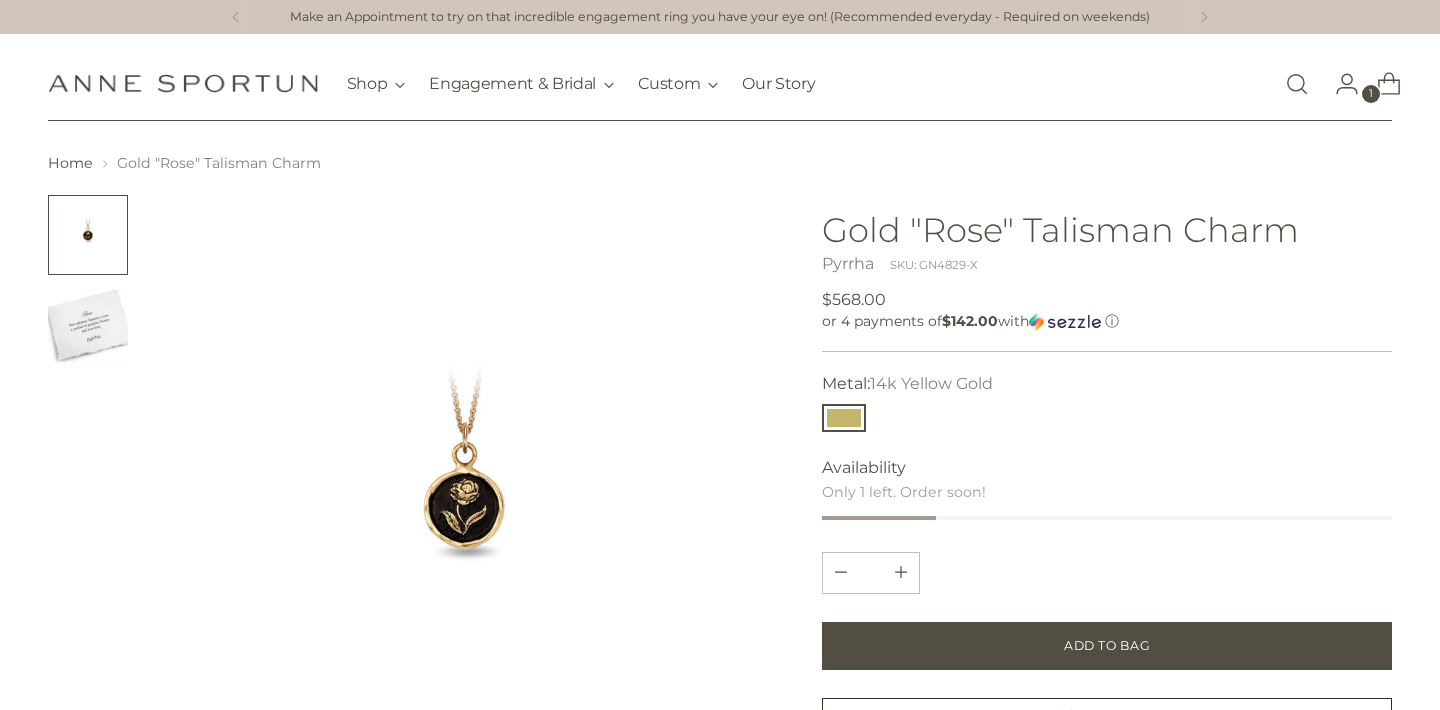click at bounding box center (88, 327) 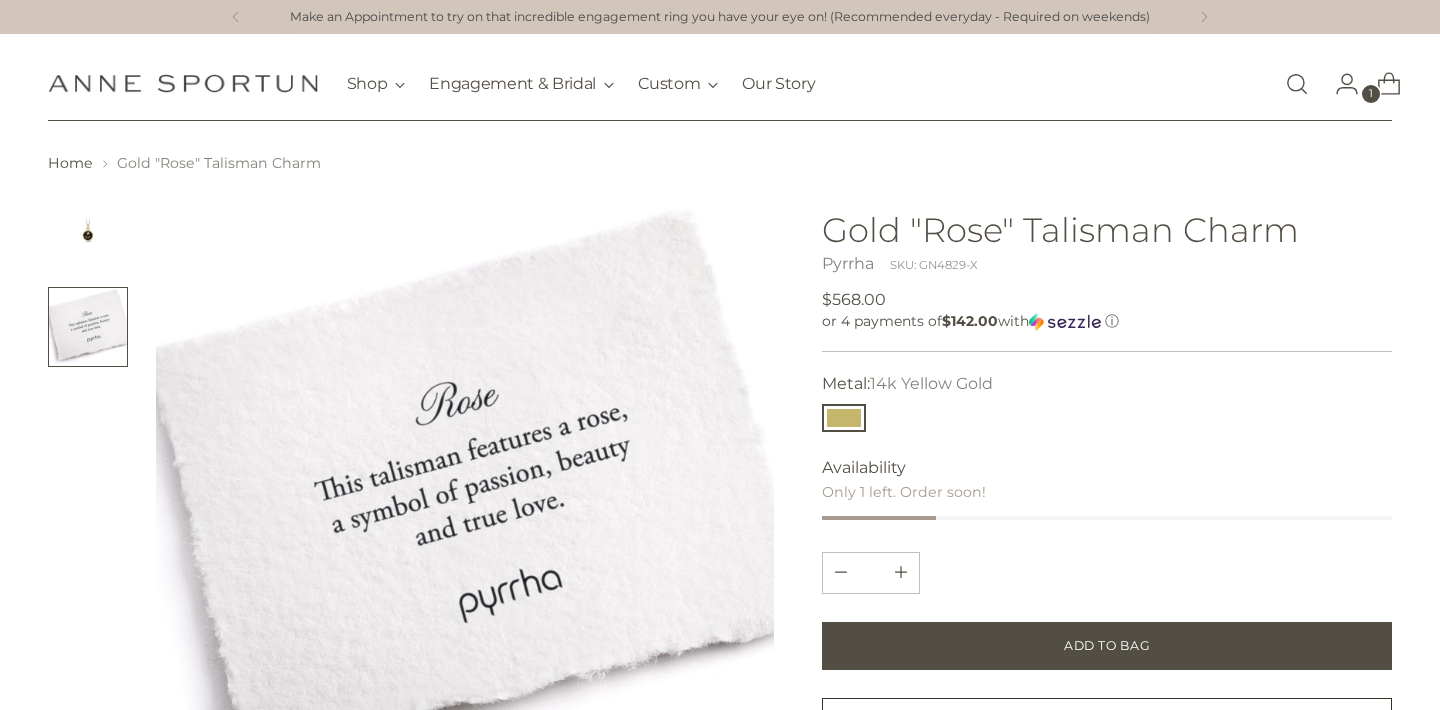 click at bounding box center [465, 504] 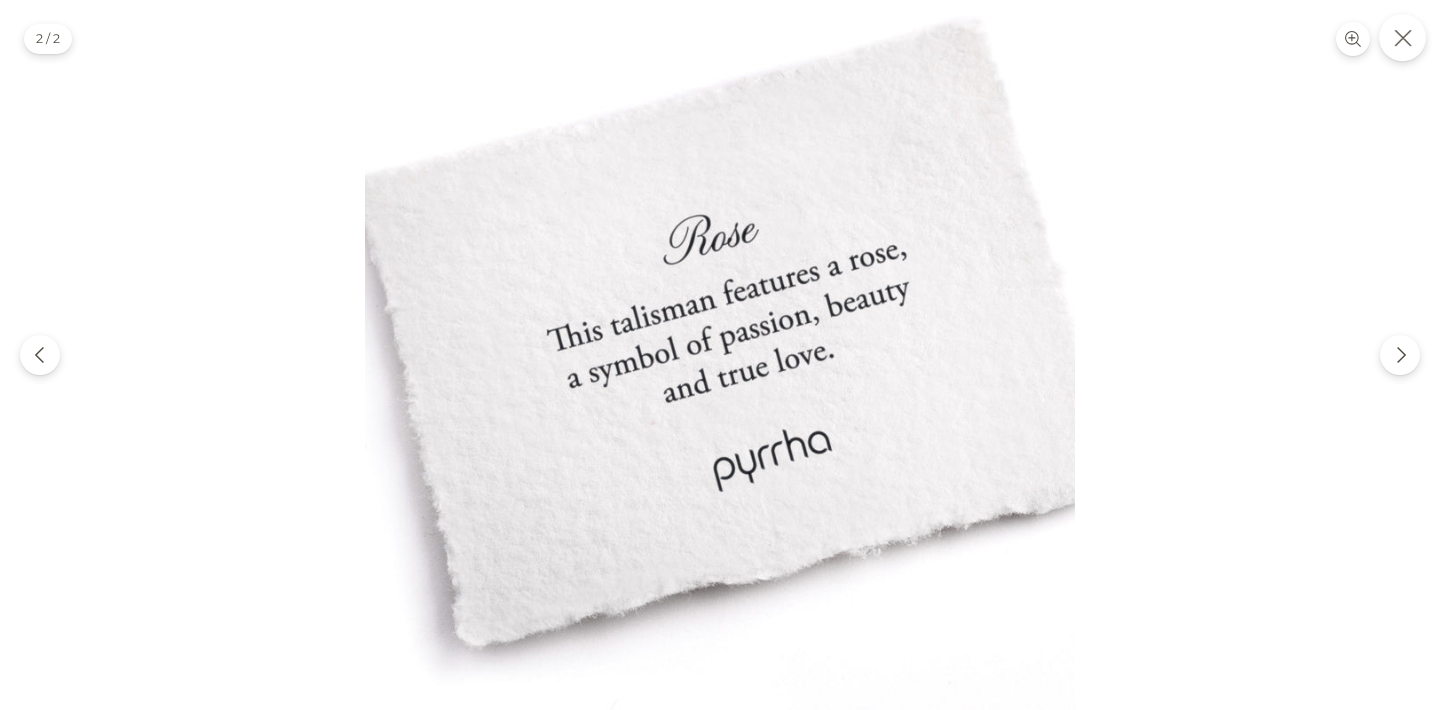 click 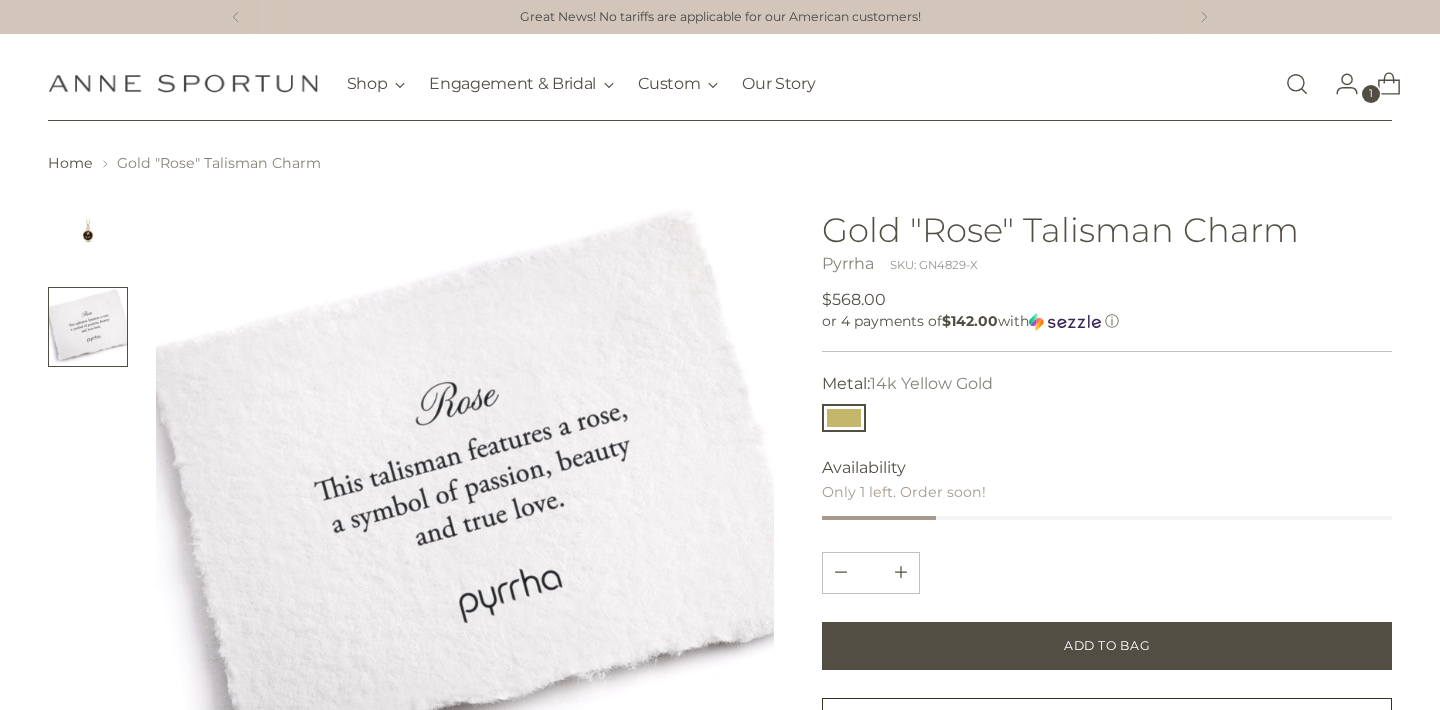 scroll, scrollTop: 154, scrollLeft: 0, axis: vertical 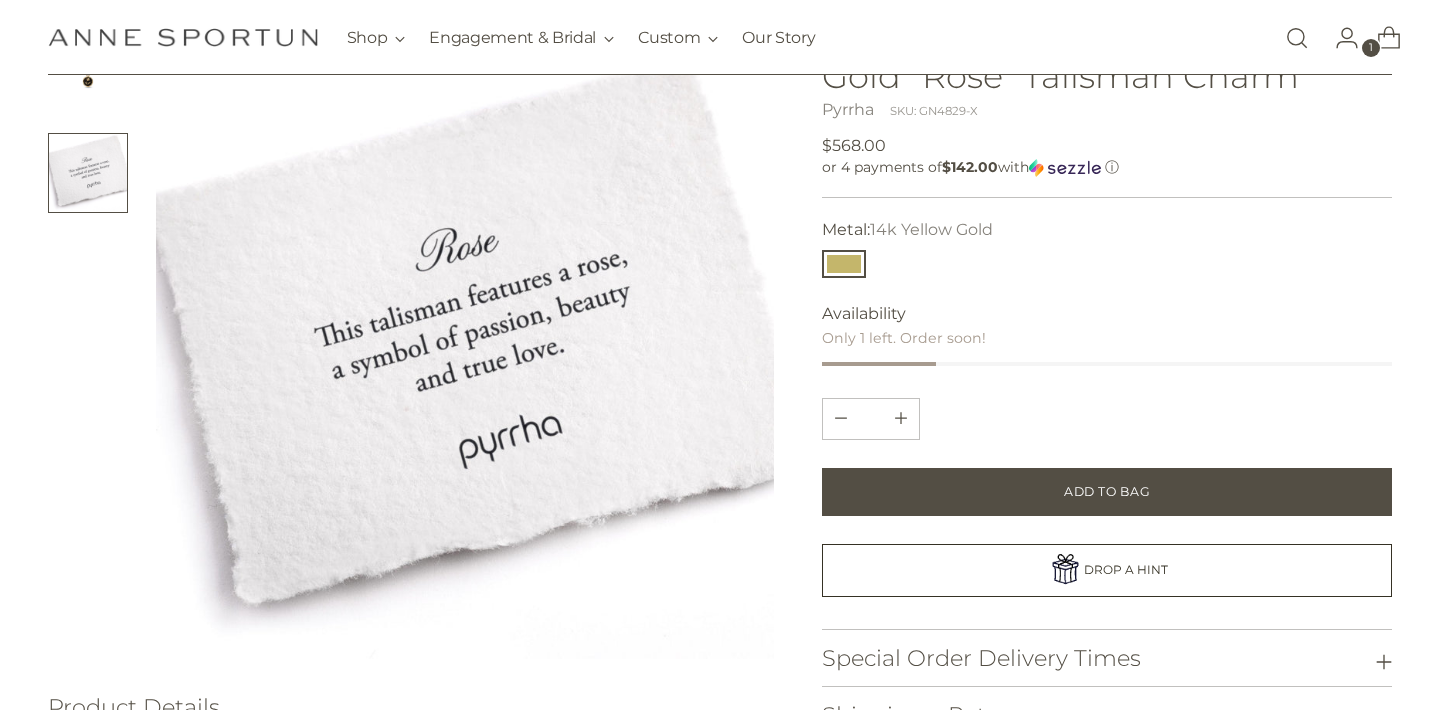 click at bounding box center (88, 81) 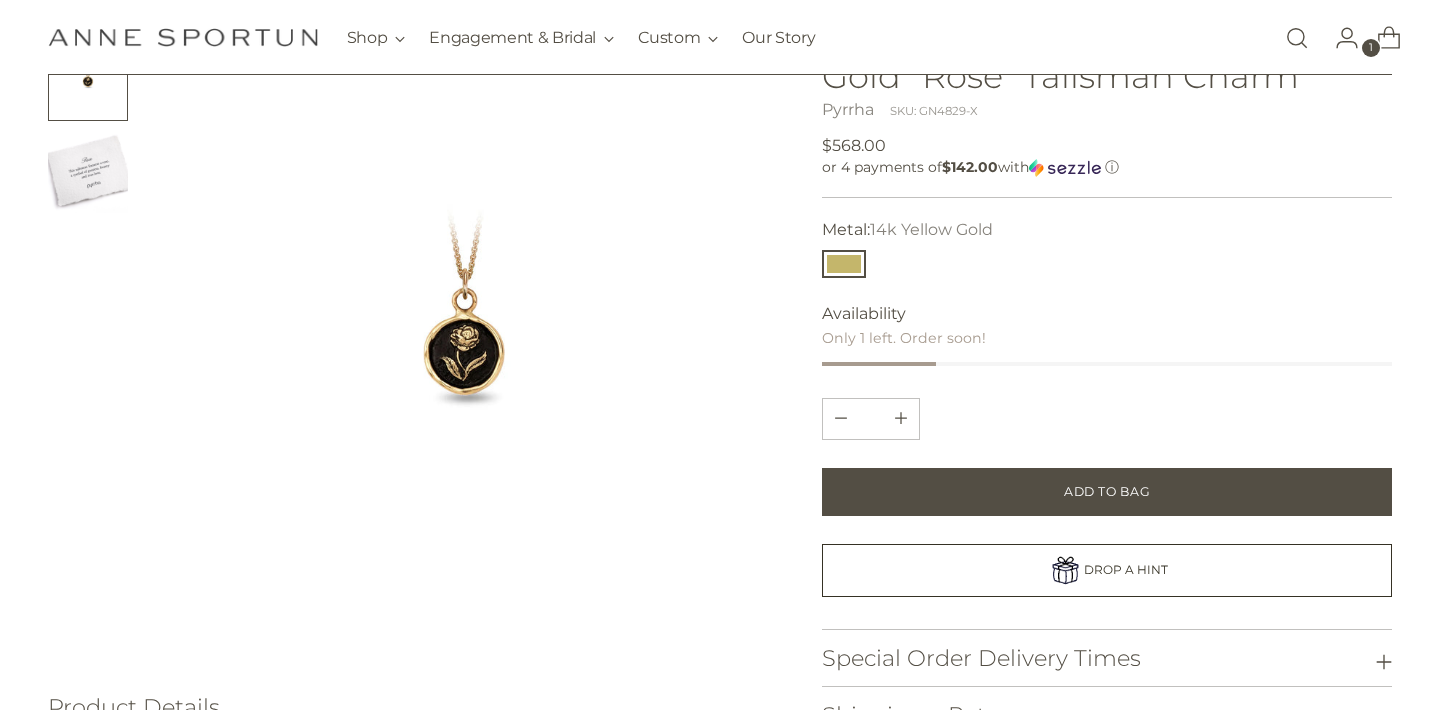 click at bounding box center [465, 350] 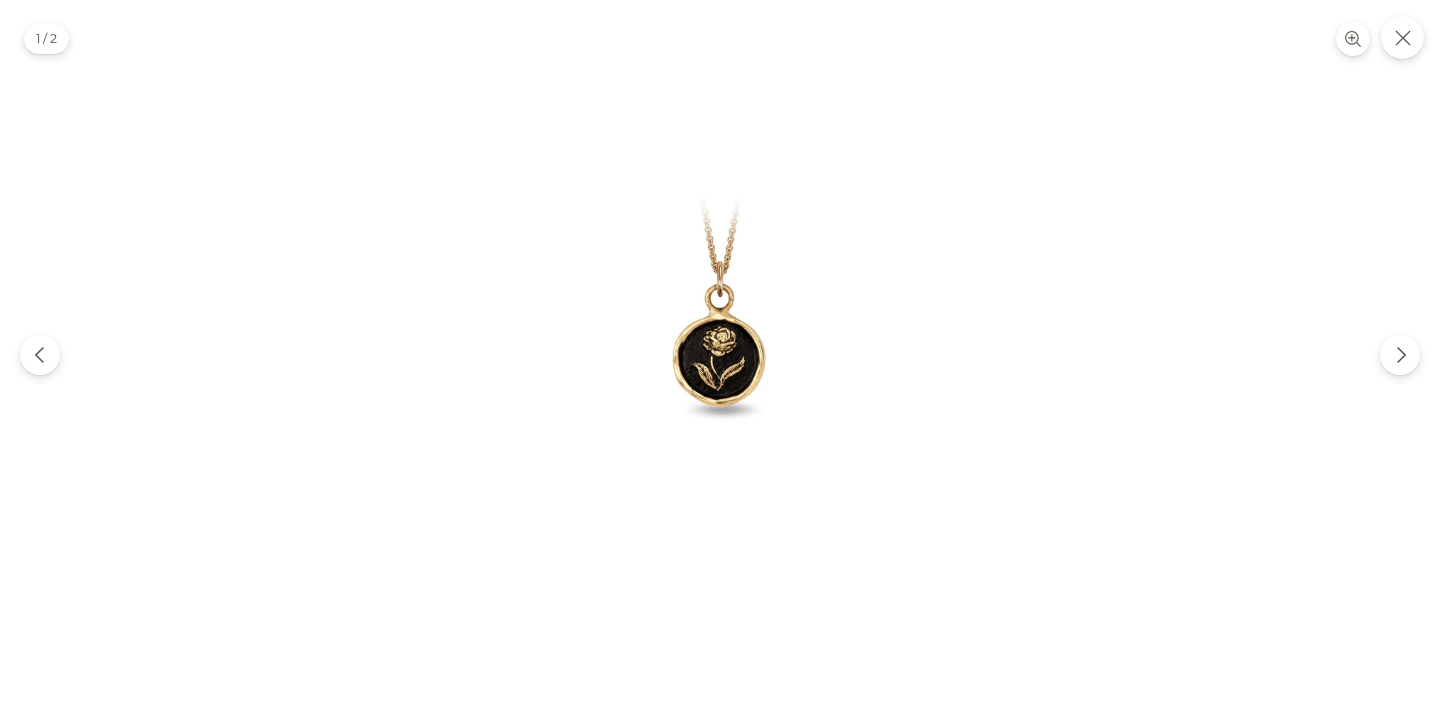click at bounding box center [720, 355] 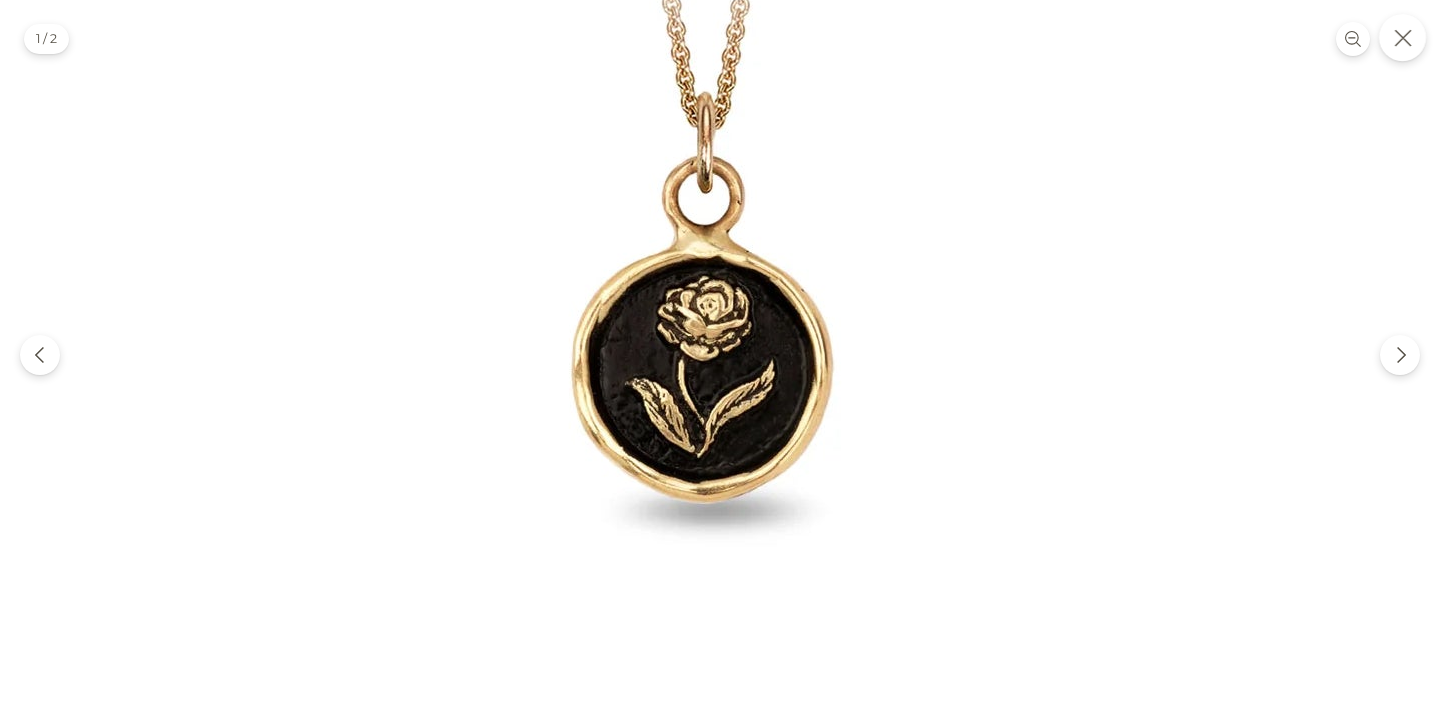 click 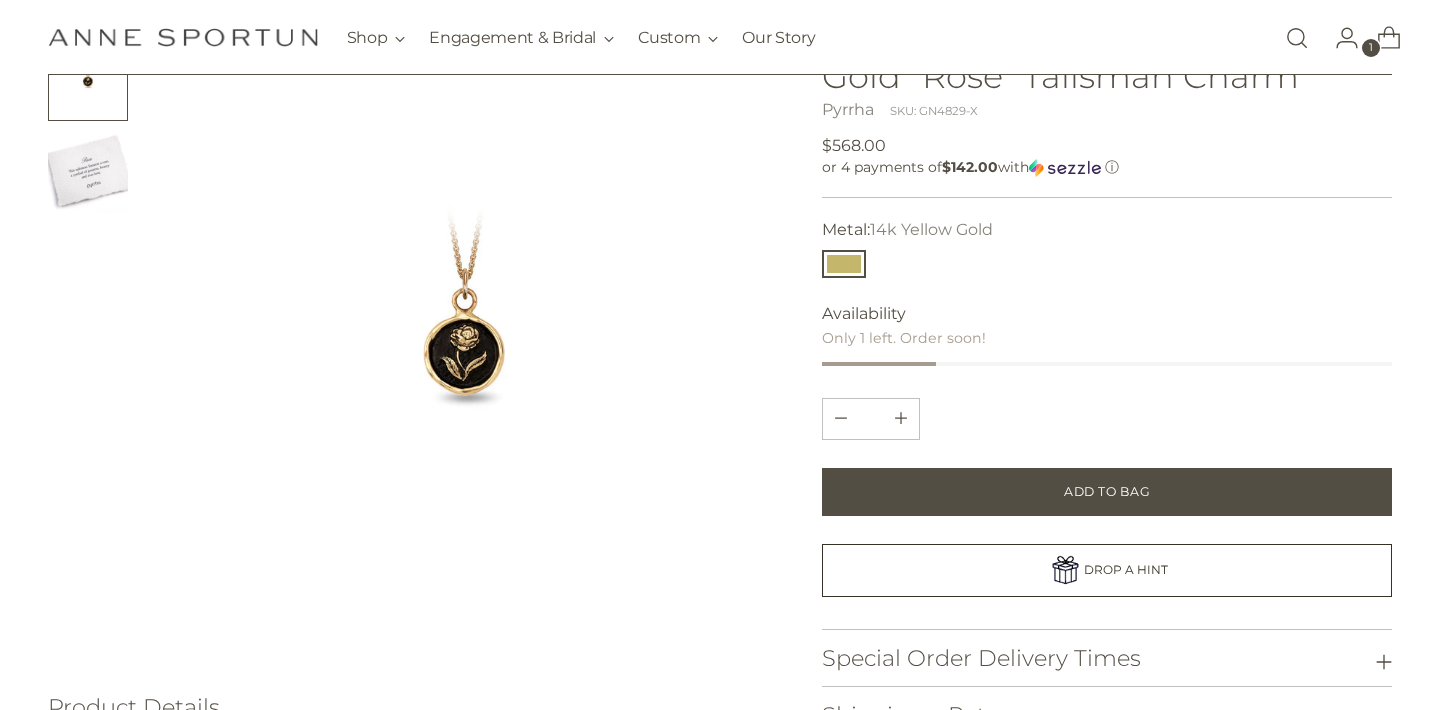 scroll, scrollTop: 600, scrollLeft: 0, axis: vertical 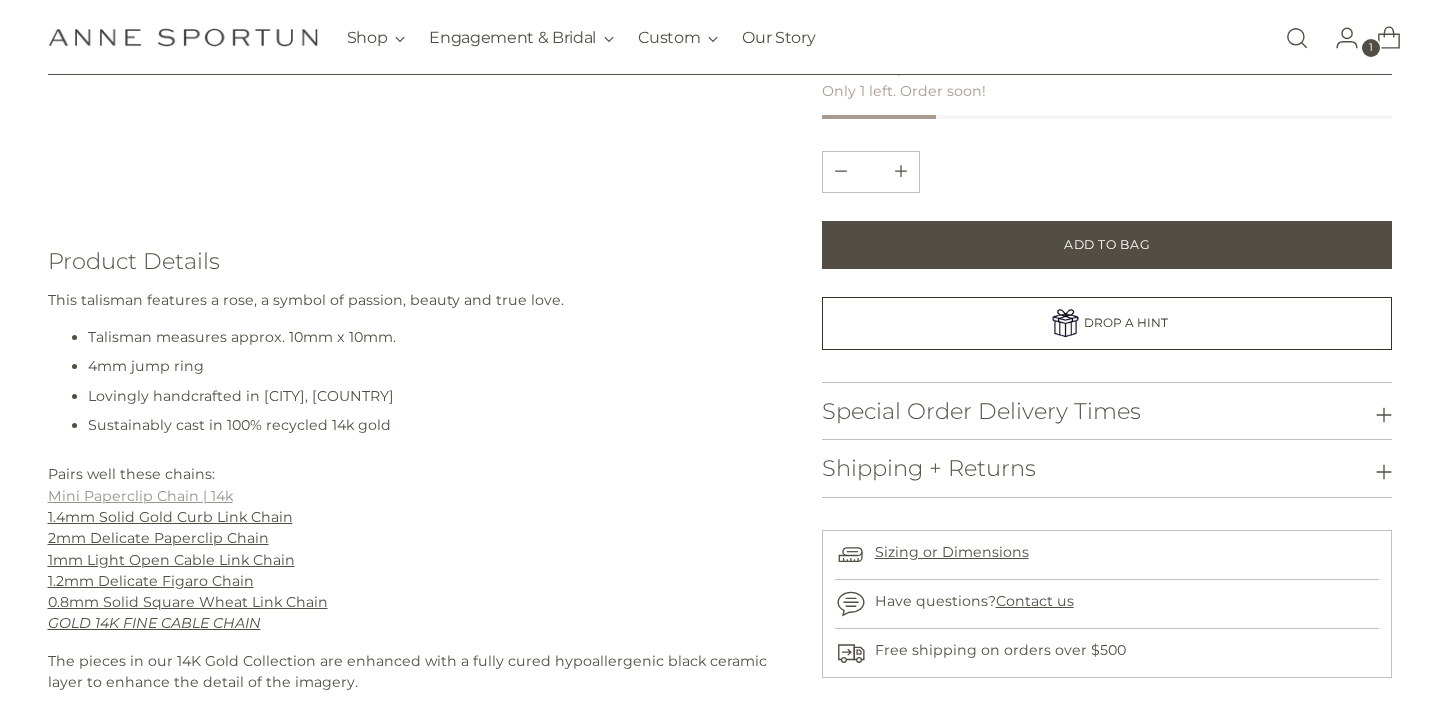 click on "Mini Paperclip Chain | 14k" at bounding box center [140, 496] 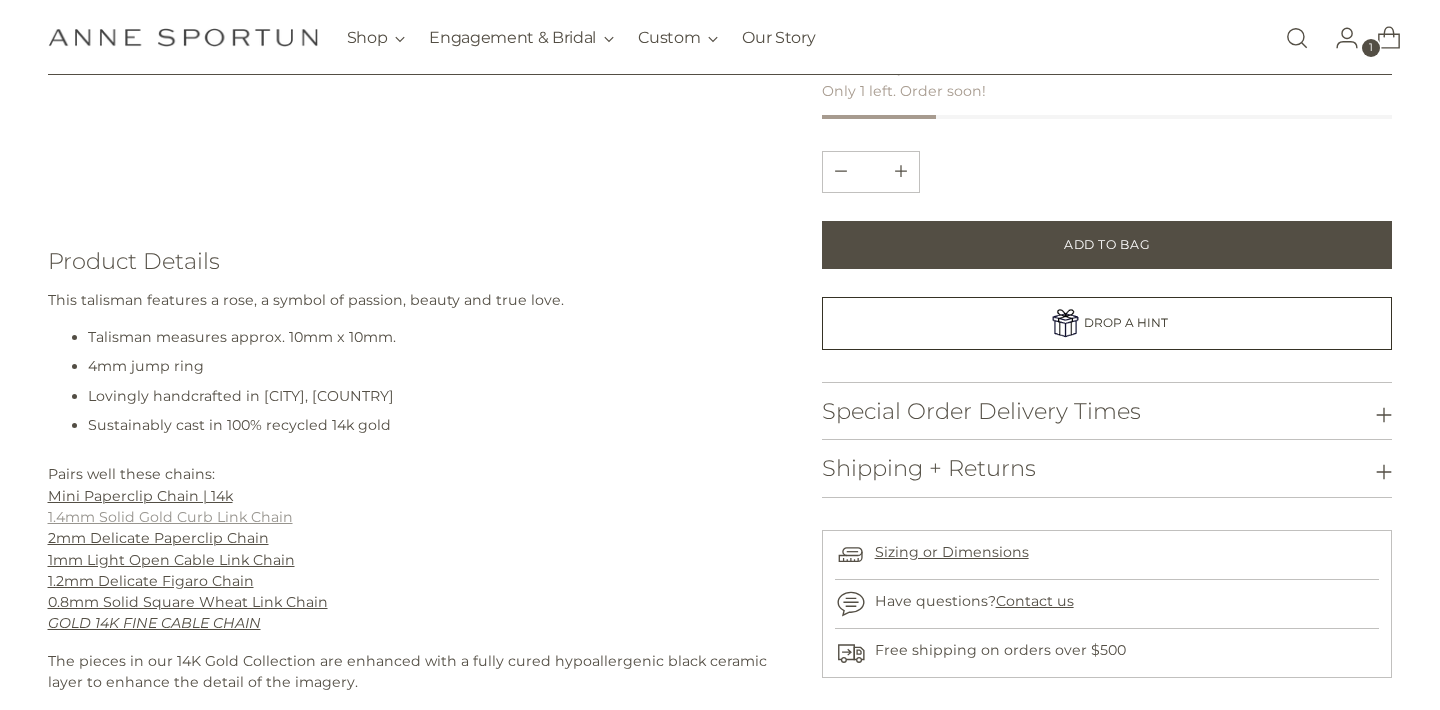 click on "1.4mm Solid Gold Curb Link Chain" at bounding box center (170, 517) 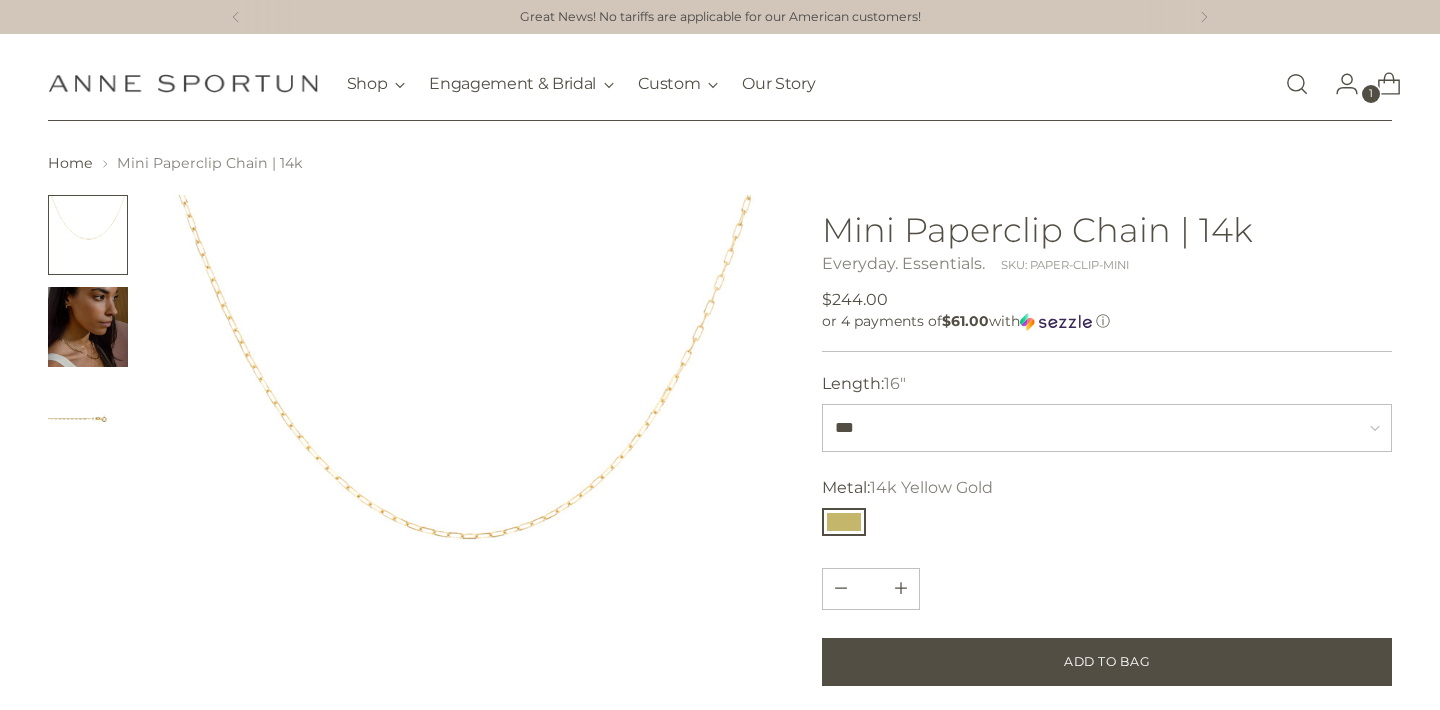 scroll, scrollTop: 0, scrollLeft: 0, axis: both 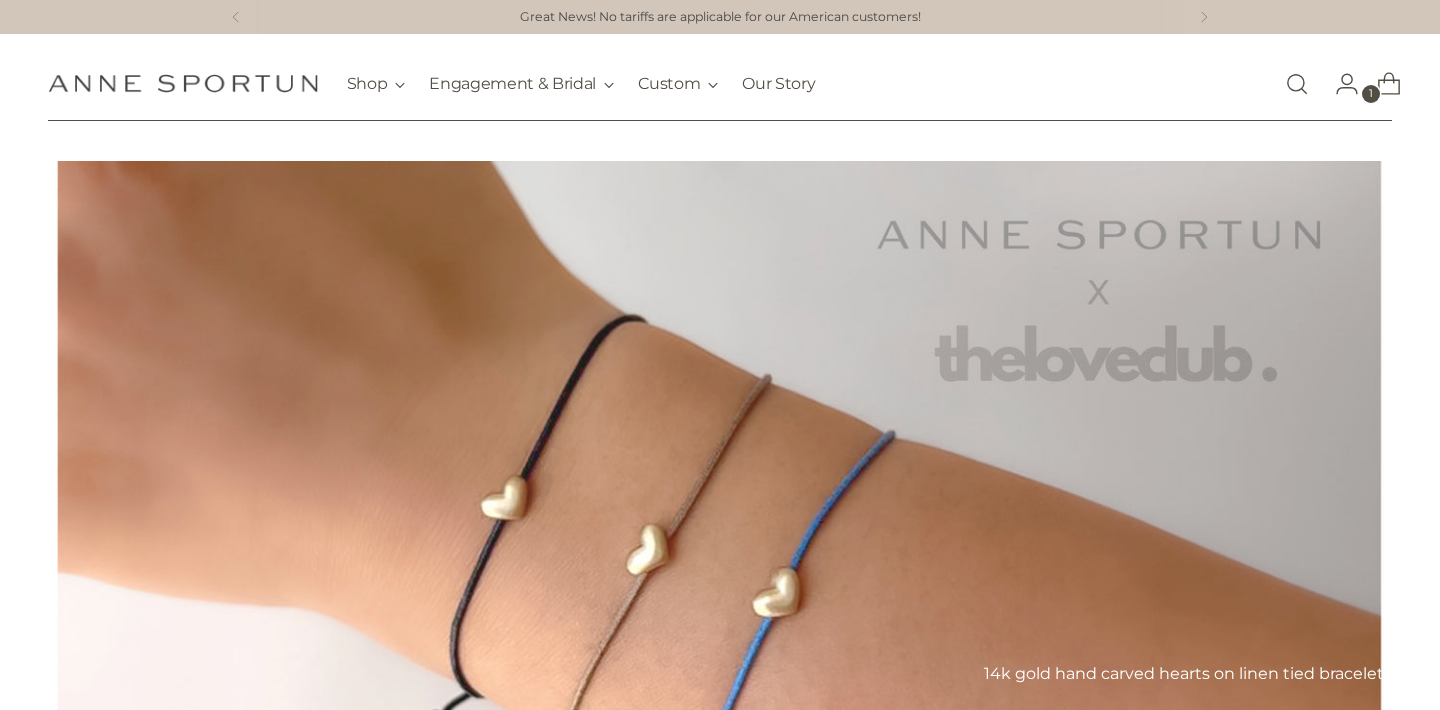 click at bounding box center (1297, 84) 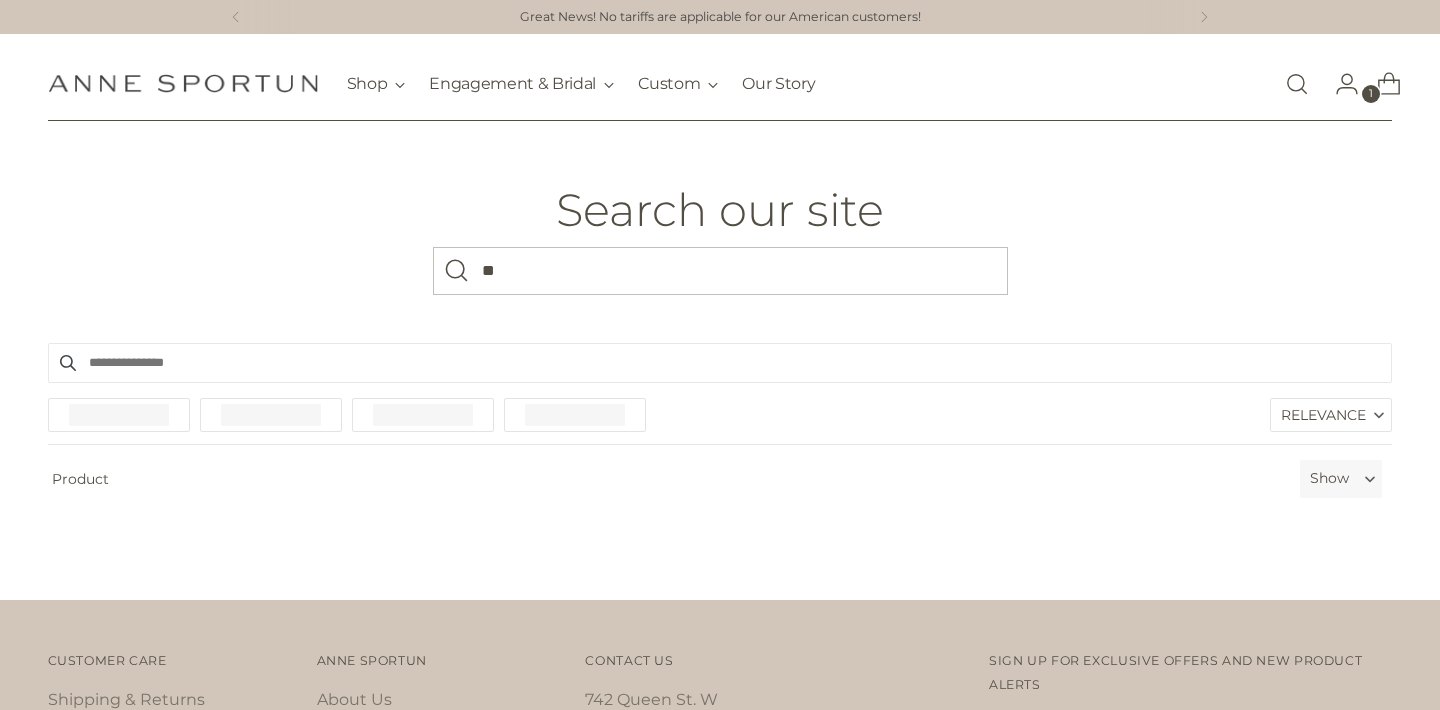 scroll, scrollTop: 0, scrollLeft: 0, axis: both 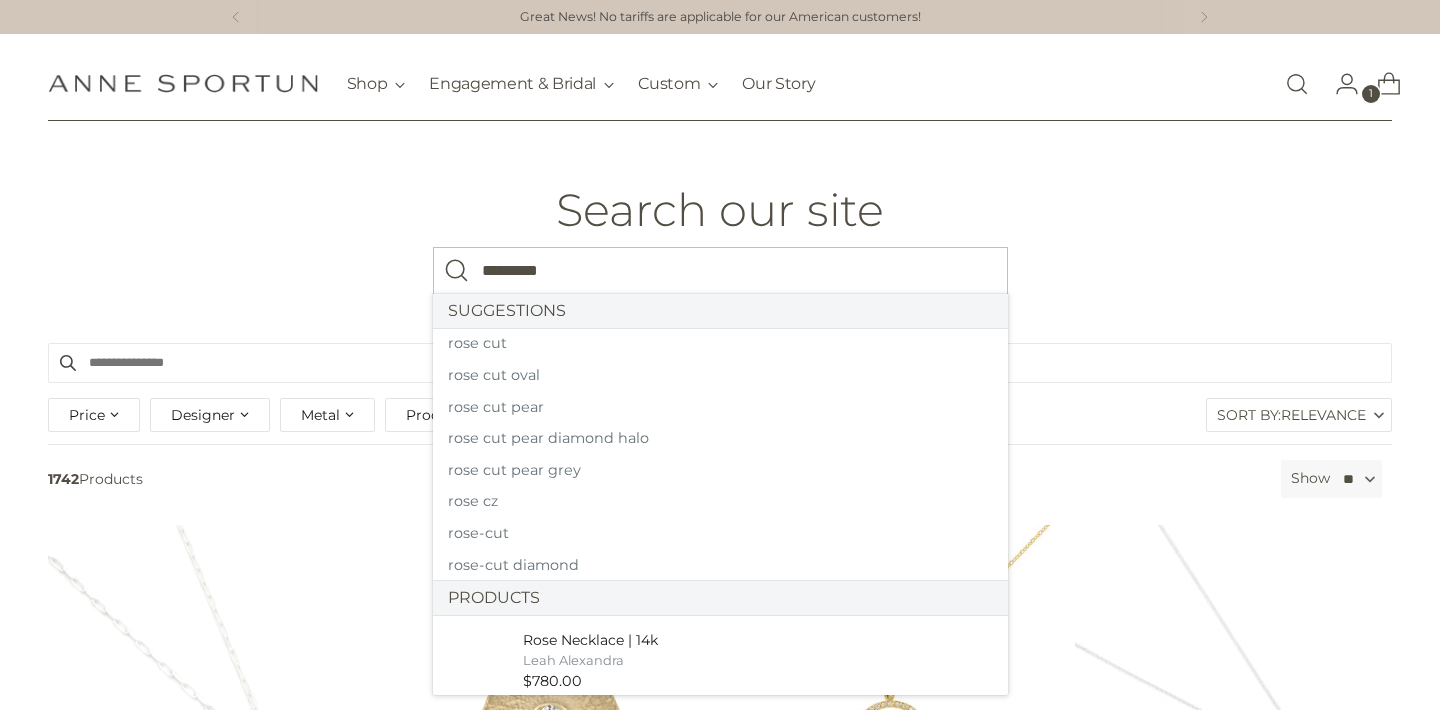 type on "**********" 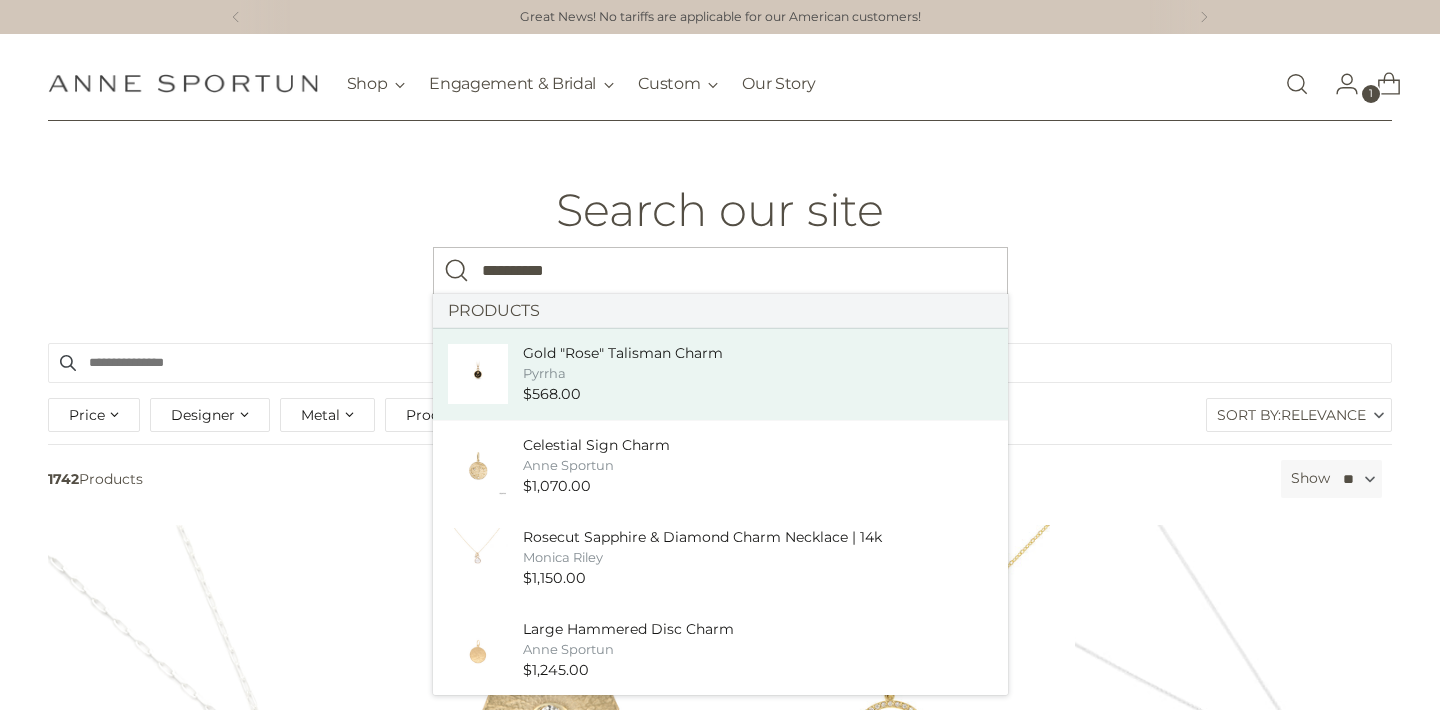 click on "Gold "Rose" Talisman Charm Pyrrha $568.00" at bounding box center (720, 374) 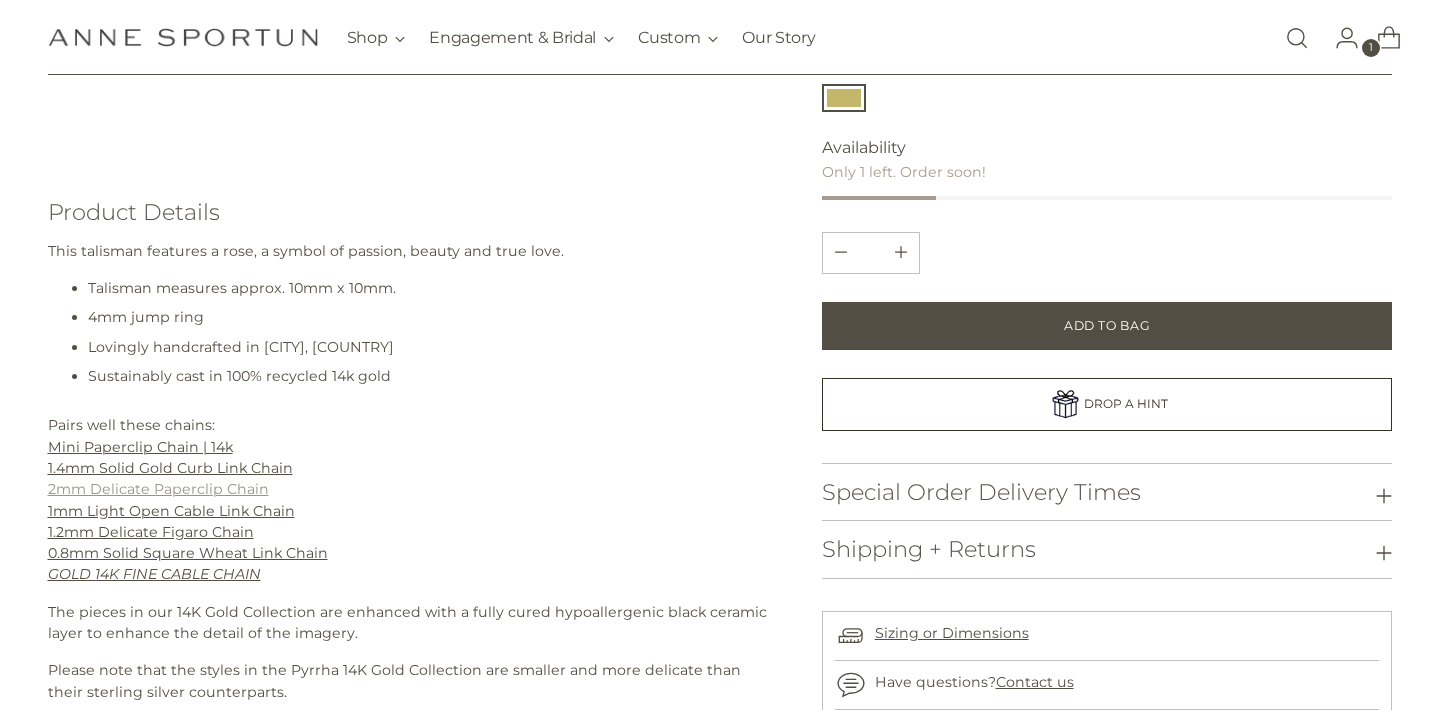 scroll, scrollTop: 649, scrollLeft: 0, axis: vertical 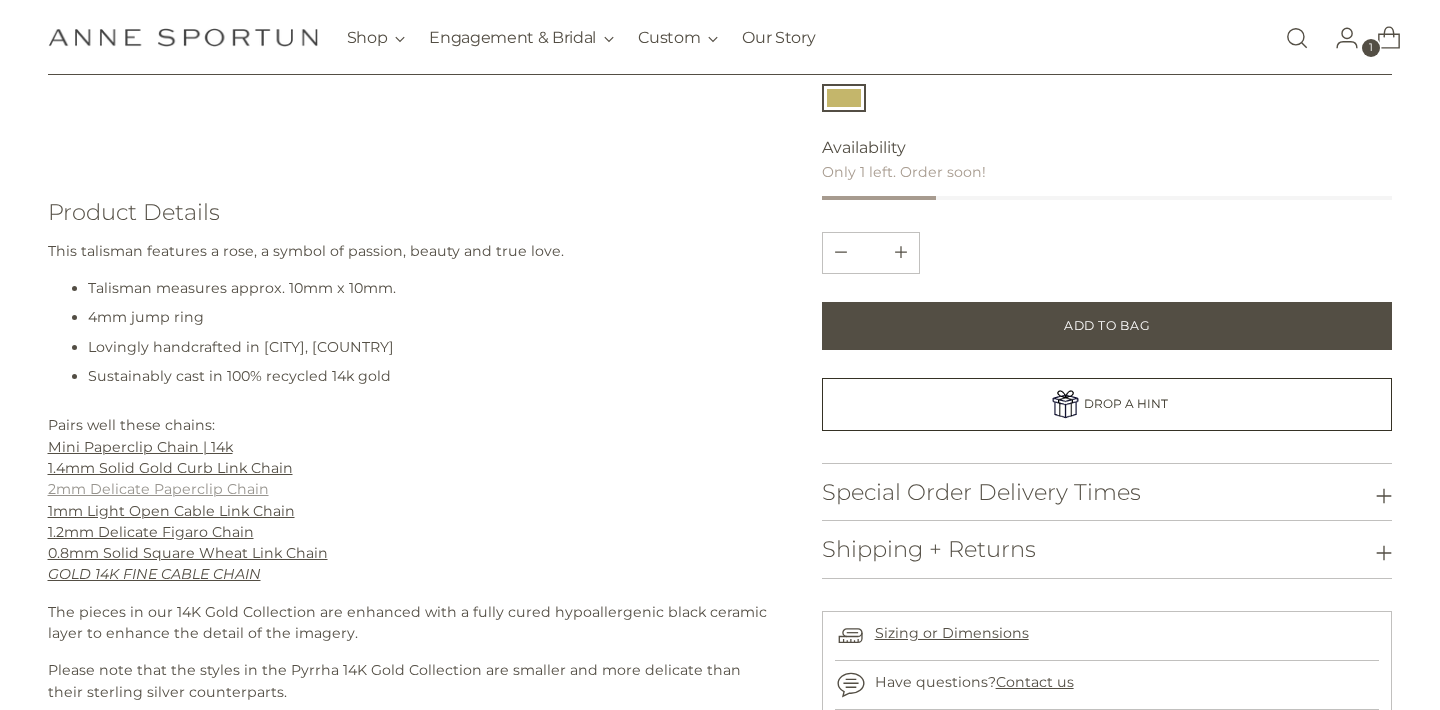 click on "2mm Delicate Paperclip Chain" at bounding box center (158, 489) 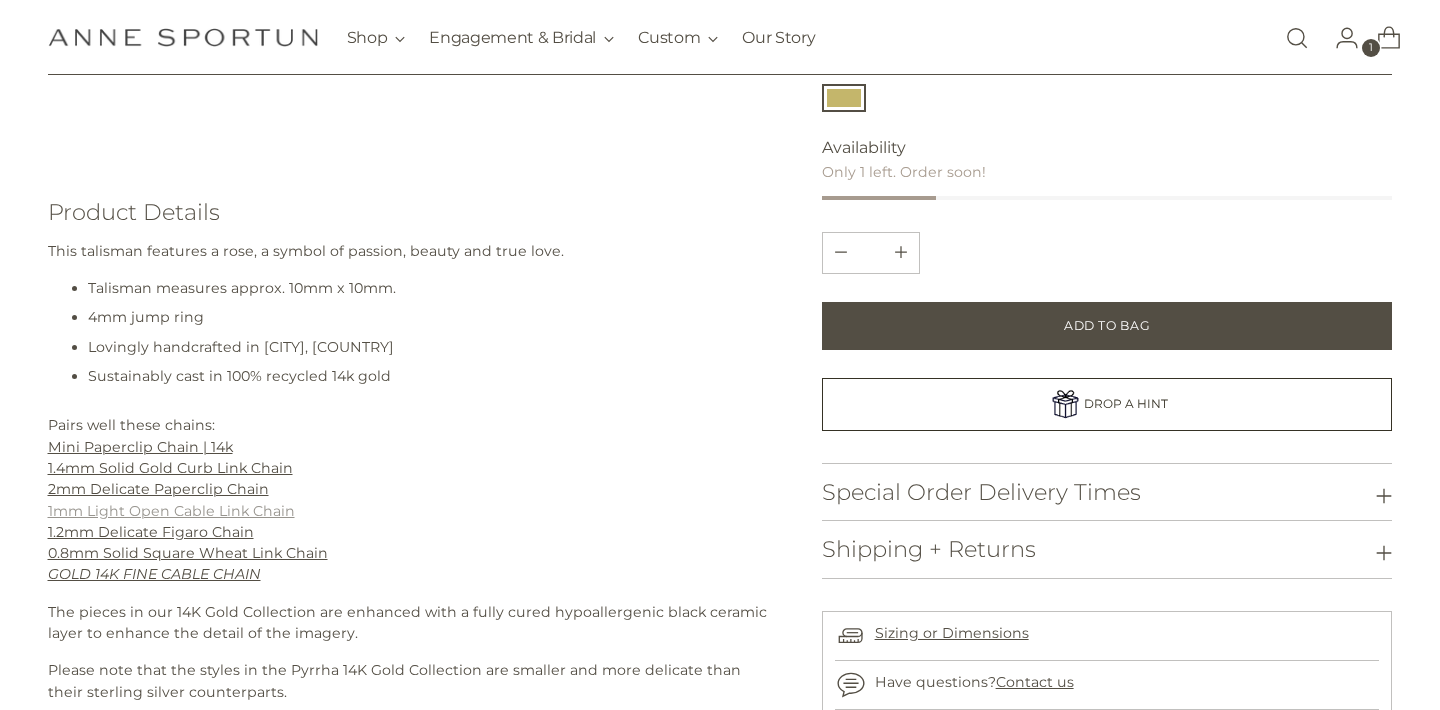 click on "1mm Light Open Cable Link Chain" at bounding box center [171, 511] 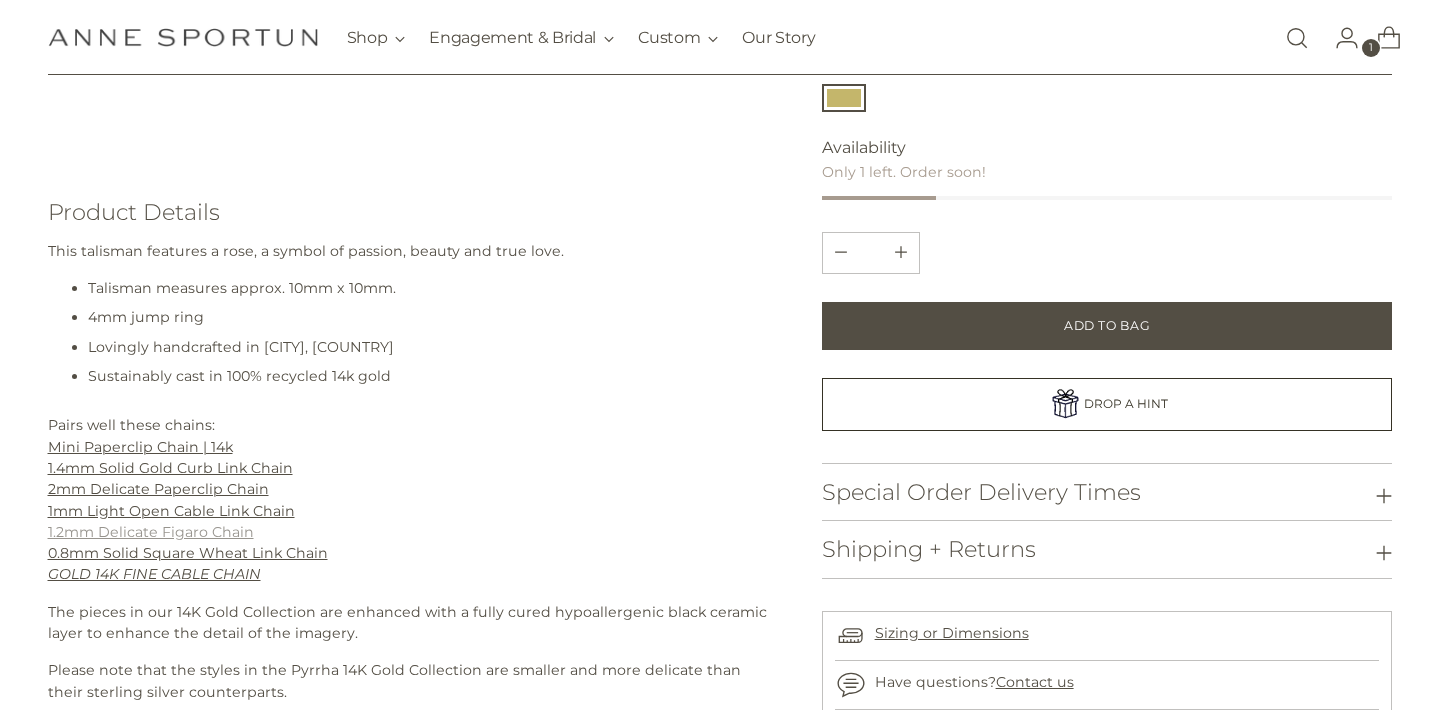 click on "1.2mm Delicate Figaro Chain" at bounding box center (151, 532) 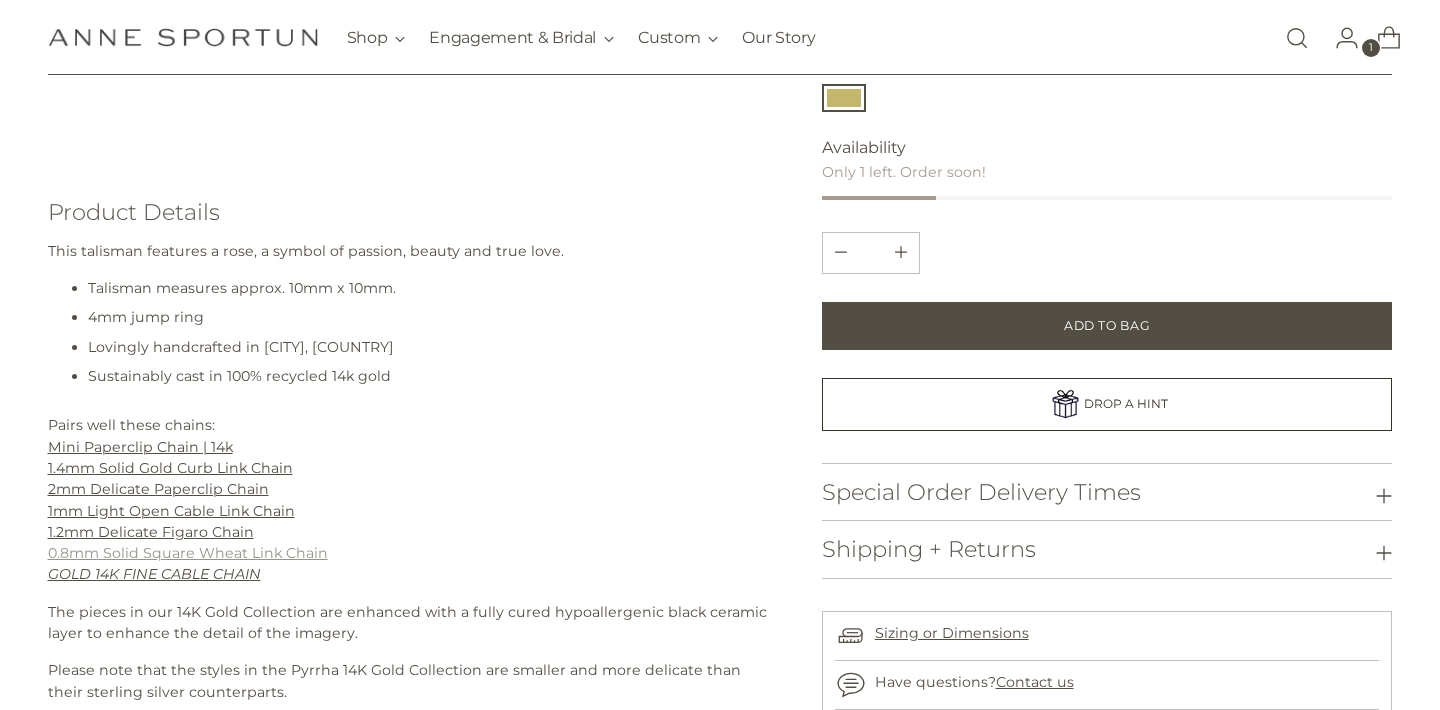 click on "0.8mm Solid Square Wheat Link Chain" at bounding box center (188, 553) 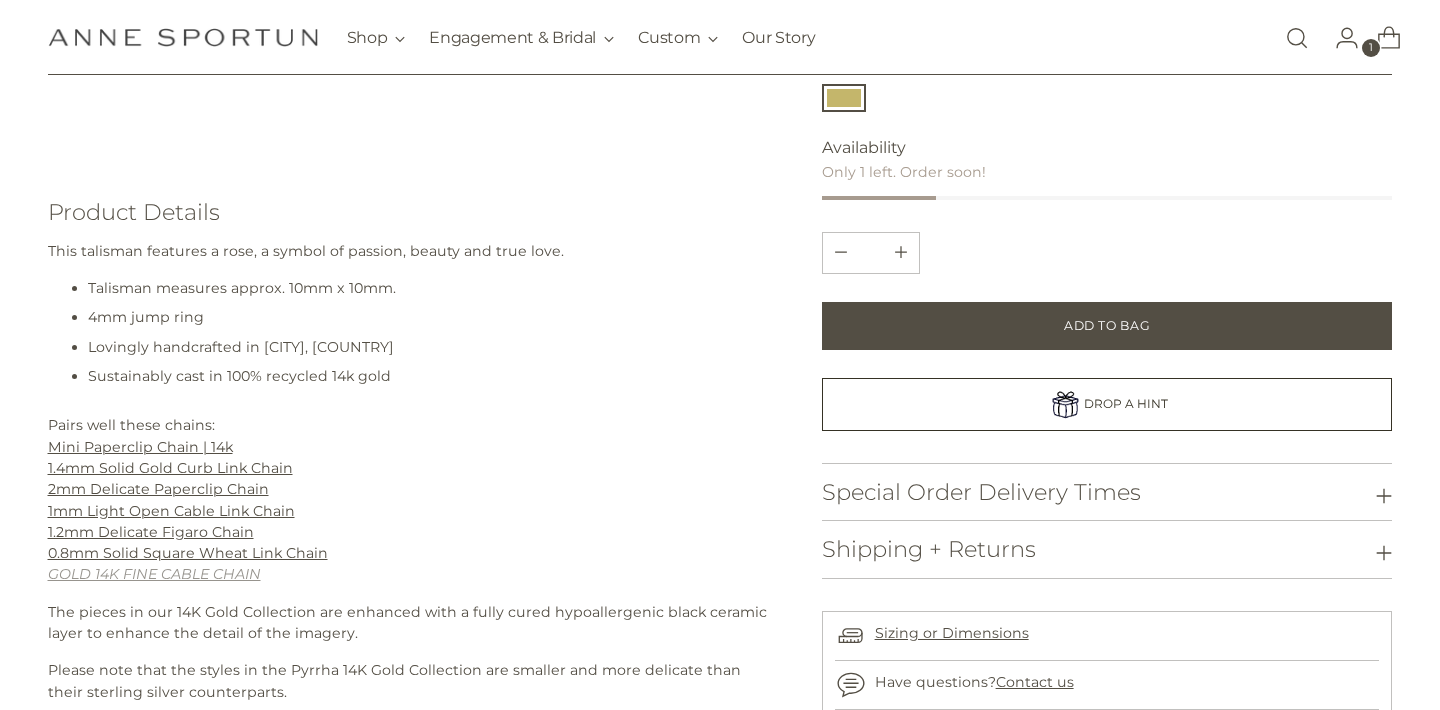 click on "GOLD 14K FINE CABLE CHAIN" at bounding box center [154, 574] 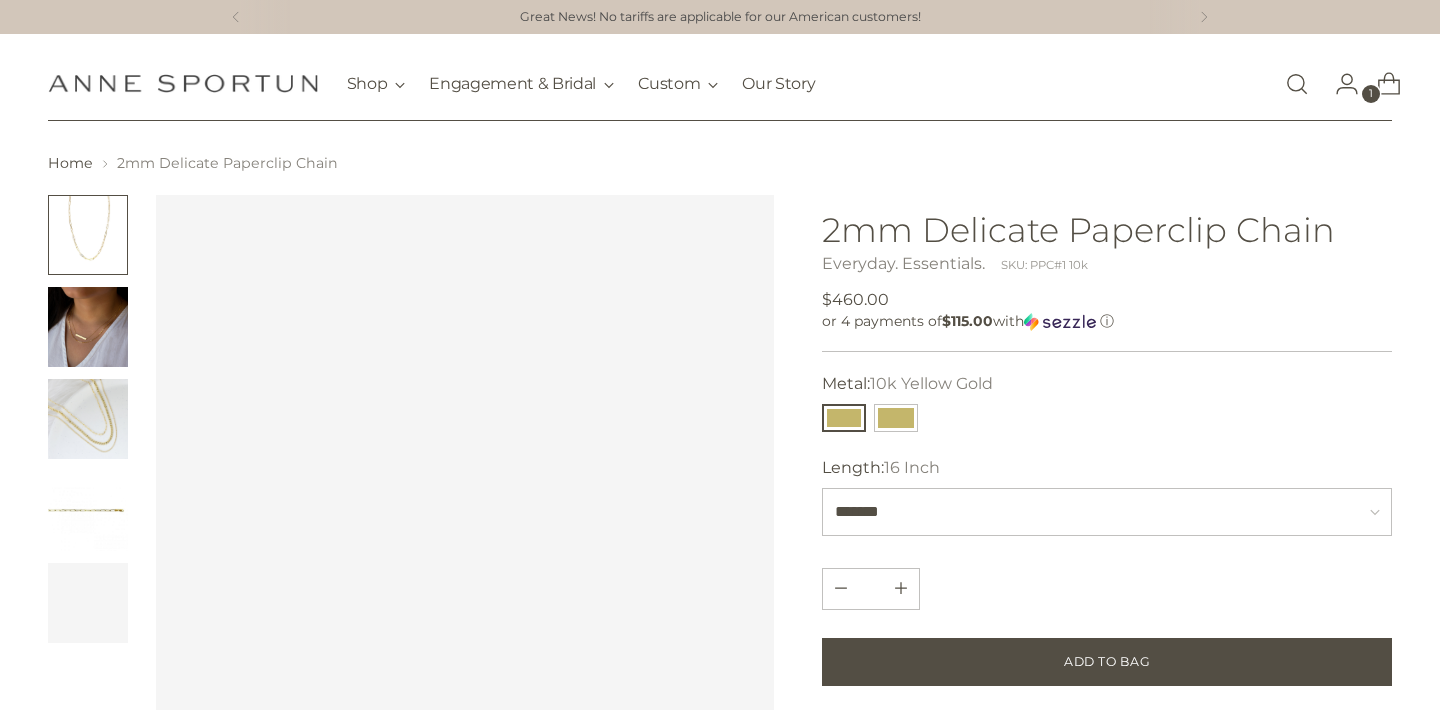 scroll, scrollTop: 0, scrollLeft: 0, axis: both 